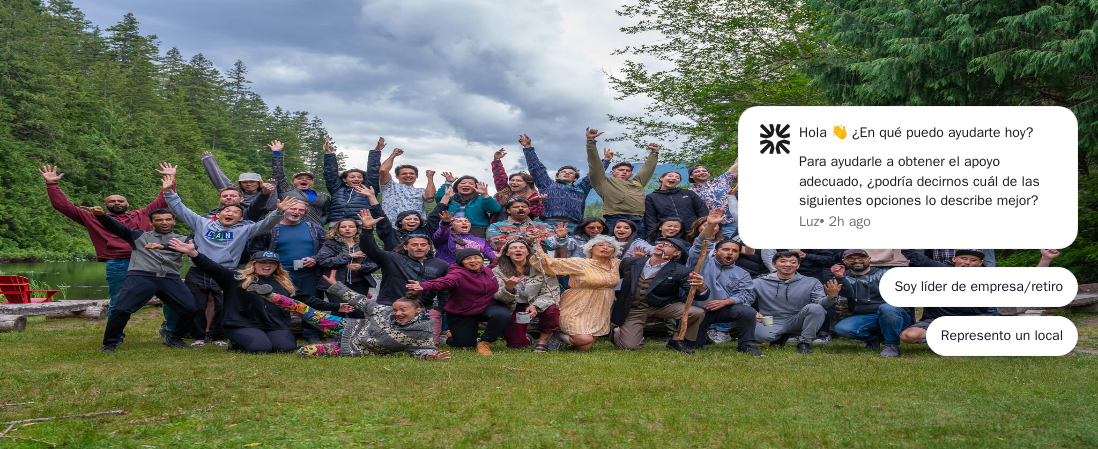 scroll, scrollTop: 0, scrollLeft: 0, axis: both 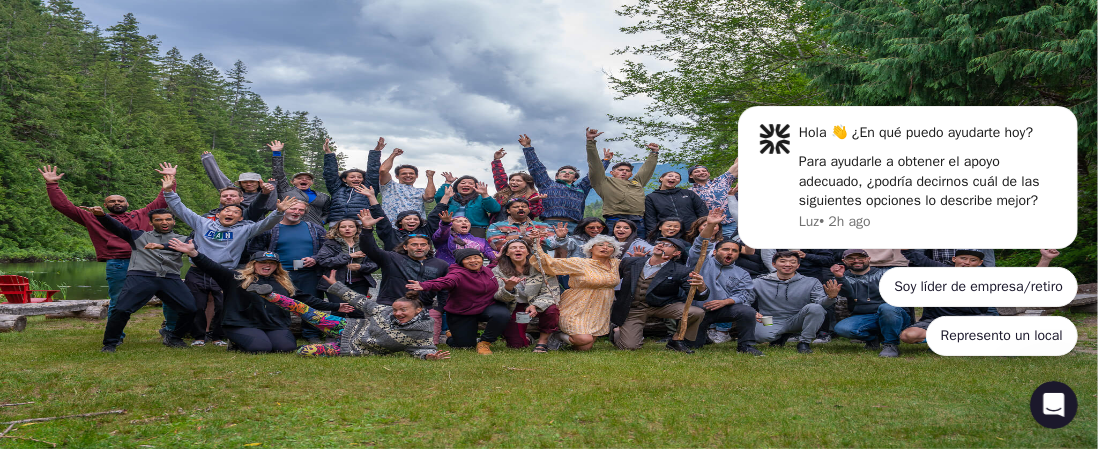 click on "¿Olvidaste tu contraseña?" at bounding box center [90, 1971] 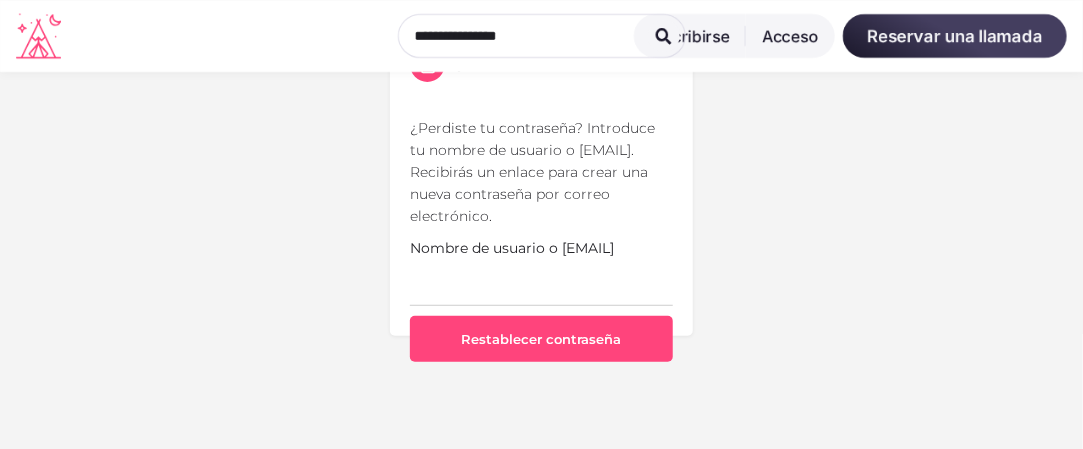 scroll, scrollTop: 200, scrollLeft: 0, axis: vertical 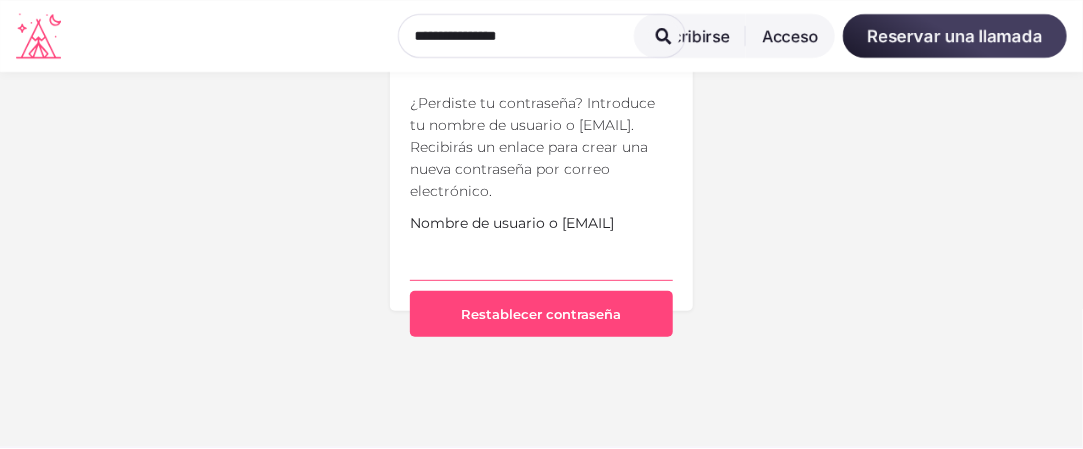 click on "Nombre de usuario o [EMAIL]" at bounding box center (541, 257) 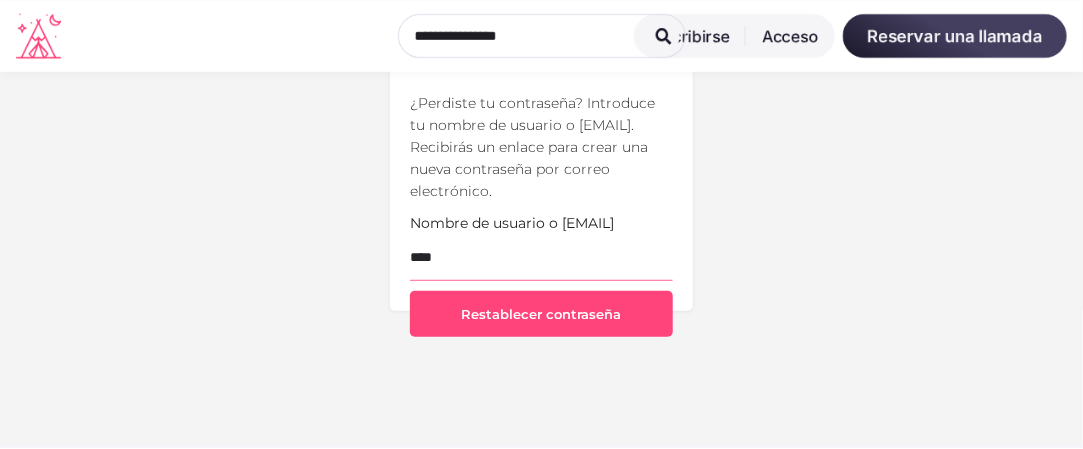 type on "**********" 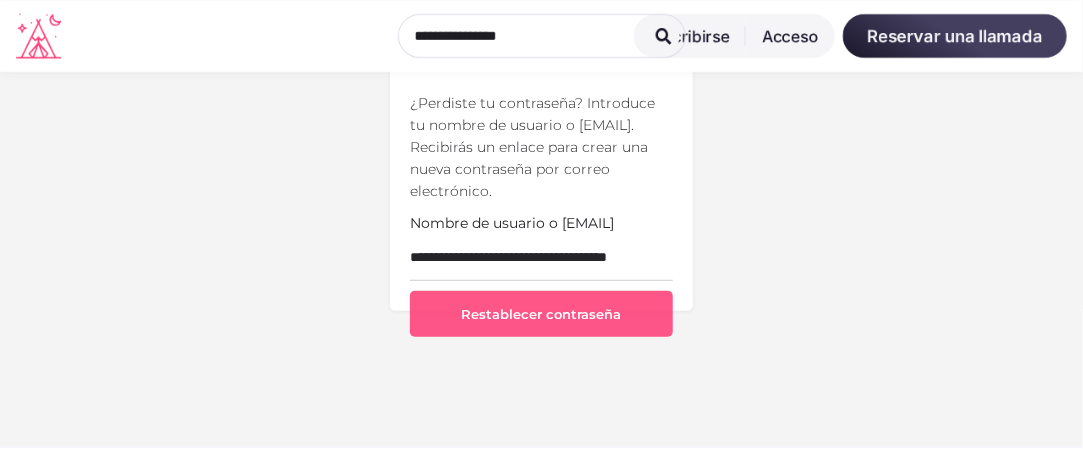 click on "Restablecer contraseña" at bounding box center (541, 314) 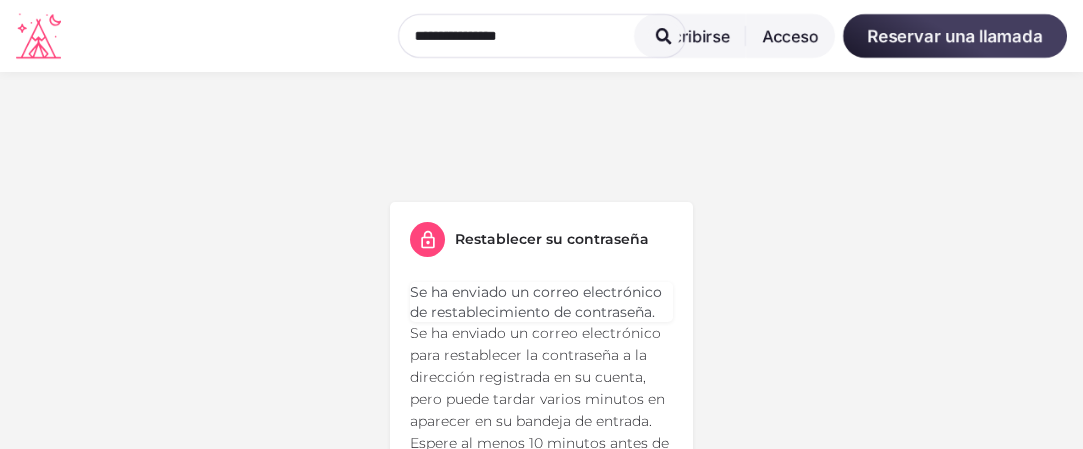 scroll, scrollTop: 0, scrollLeft: 0, axis: both 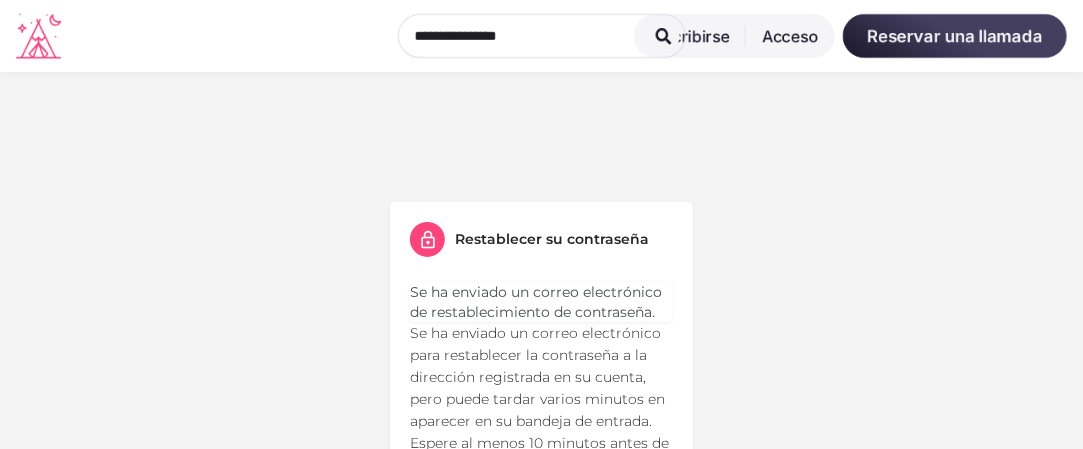 click on "Restablecer su contraseña Se ha enviado un correo electrónico de restablecimiento de contraseña. Se ha enviado un correo electrónico para restablecer la contraseña a la dirección registrada en su cuenta, pero puede tardar varios minutos en aparecer en su bandeja de entrada. Espere al menos 10 minutos antes de intentar restablecerla." at bounding box center [541, 366] 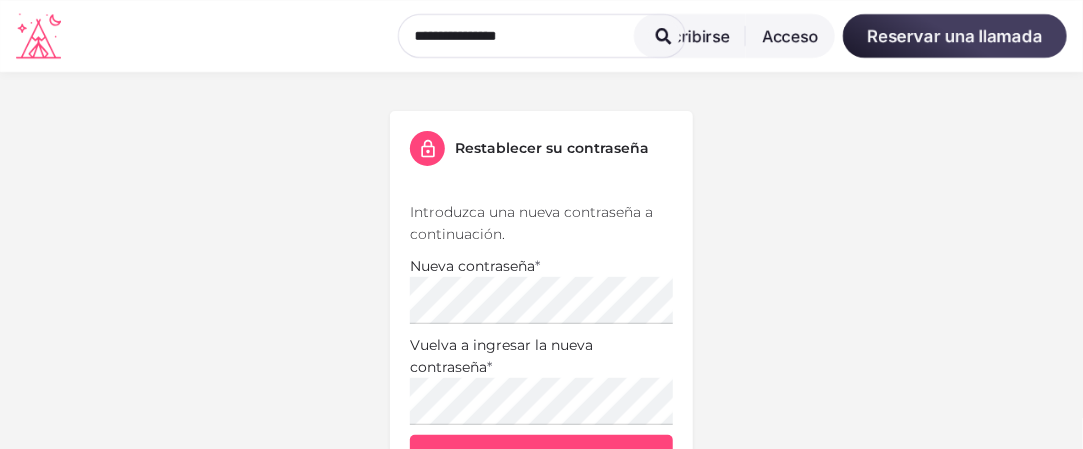 scroll, scrollTop: 200, scrollLeft: 0, axis: vertical 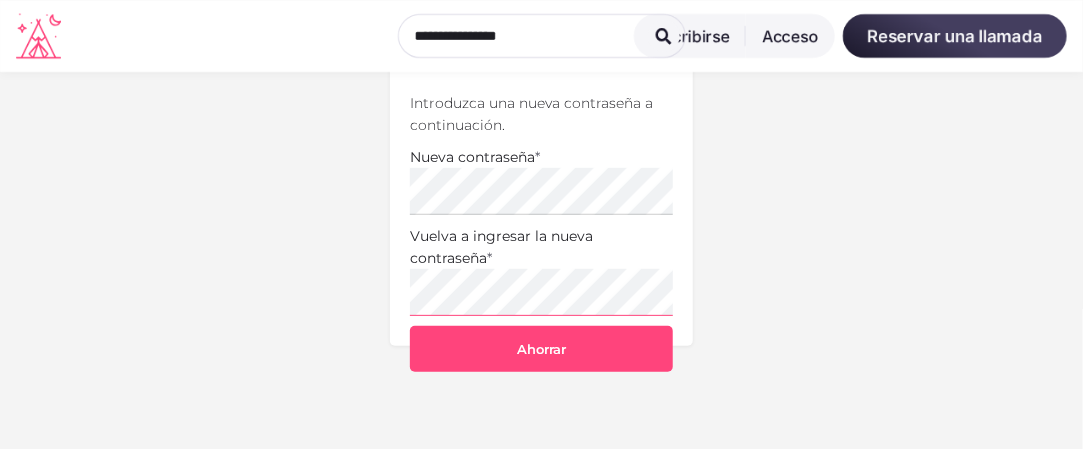 click on "Restablecer su contraseña Introduzca una nueva contraseña a continuación.   Nueva contraseña   *     Vuelva a ingresar la nueva contraseña   *           Ahorrar" at bounding box center [542, 187] 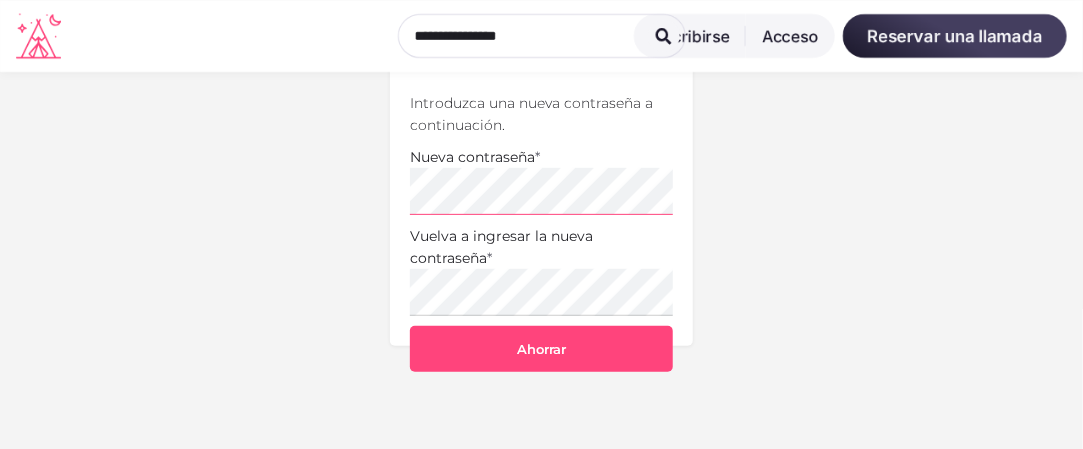 click on "Restablecer su contraseña Introduzca una nueva contraseña a continuación.   Nueva contraseña   *     Vuelva a ingresar la nueva contraseña   *           Ahorrar" at bounding box center [541, 174] 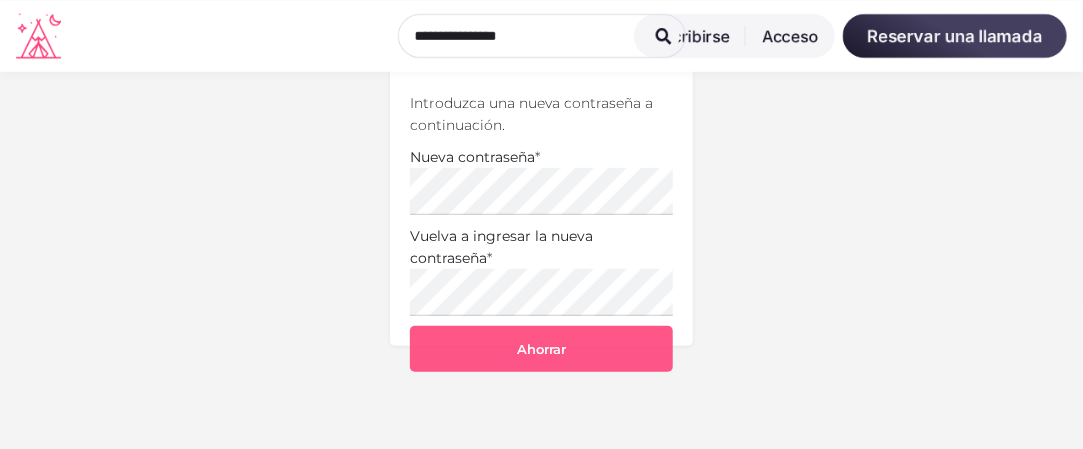 click on "Ahorrar" at bounding box center (541, 349) 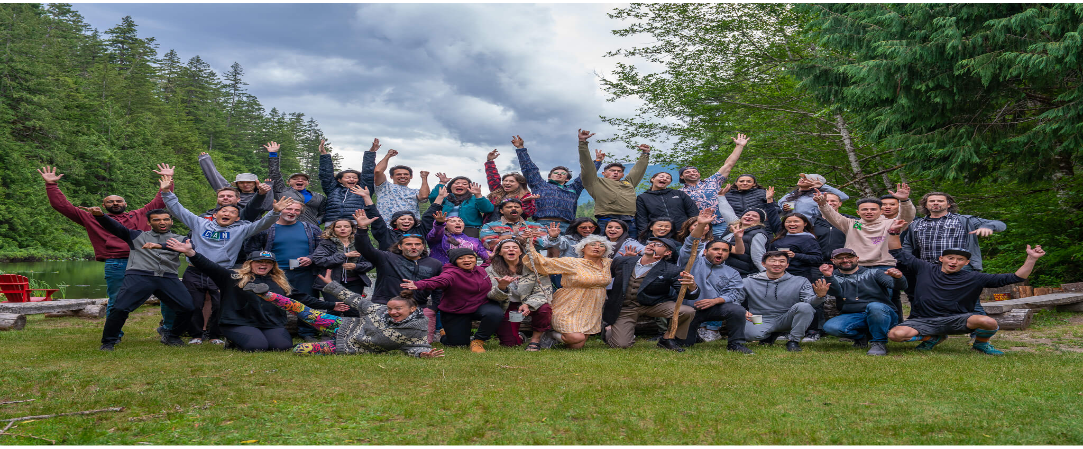 scroll, scrollTop: 0, scrollLeft: 0, axis: both 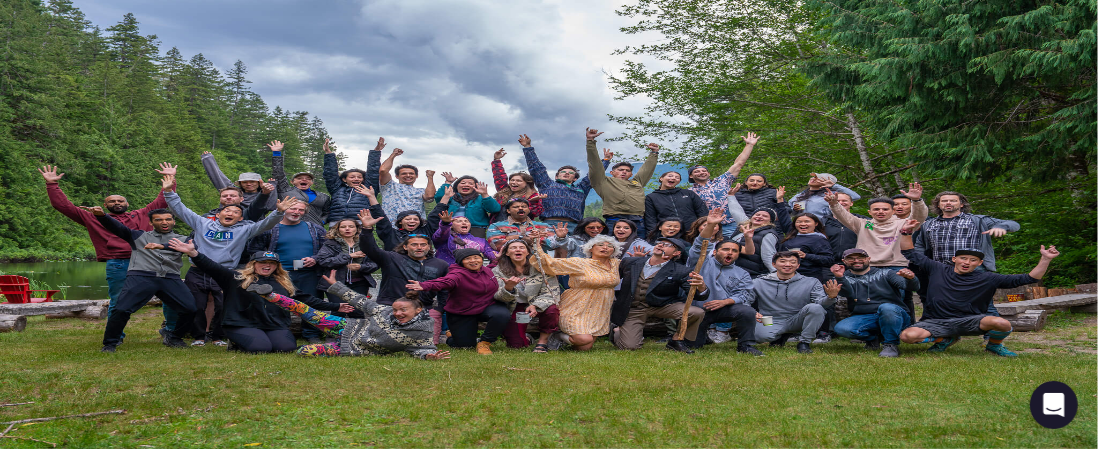 click on "Correo electrónico" at bounding box center (79, 1892) 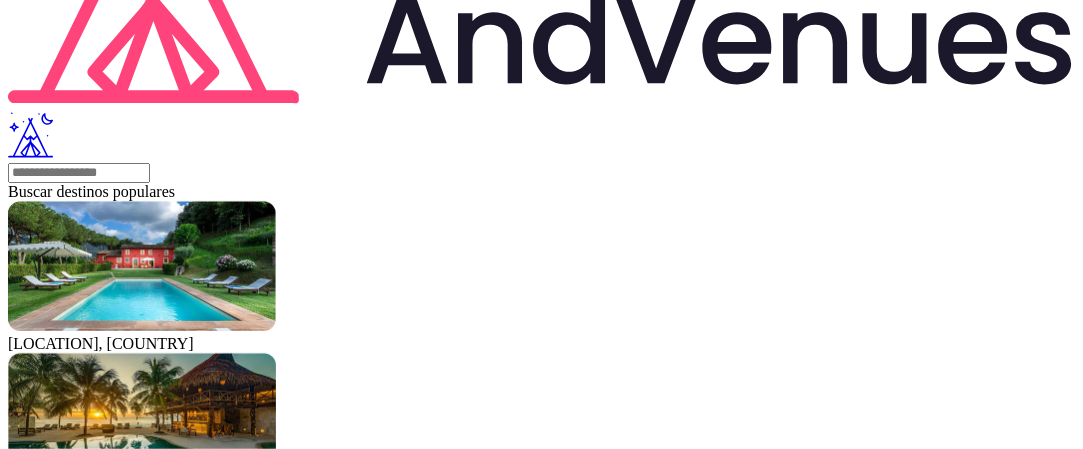 scroll, scrollTop: 0, scrollLeft: 0, axis: both 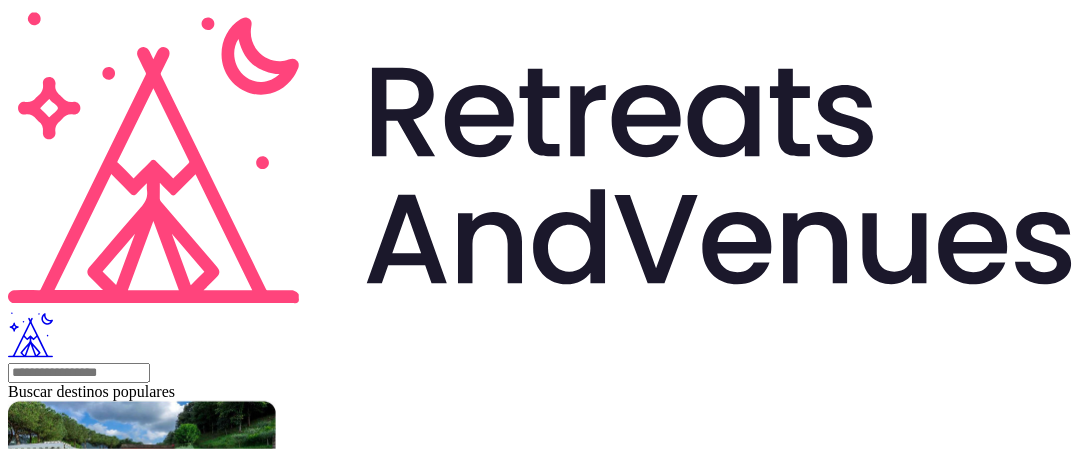 click at bounding box center (158, 2052) 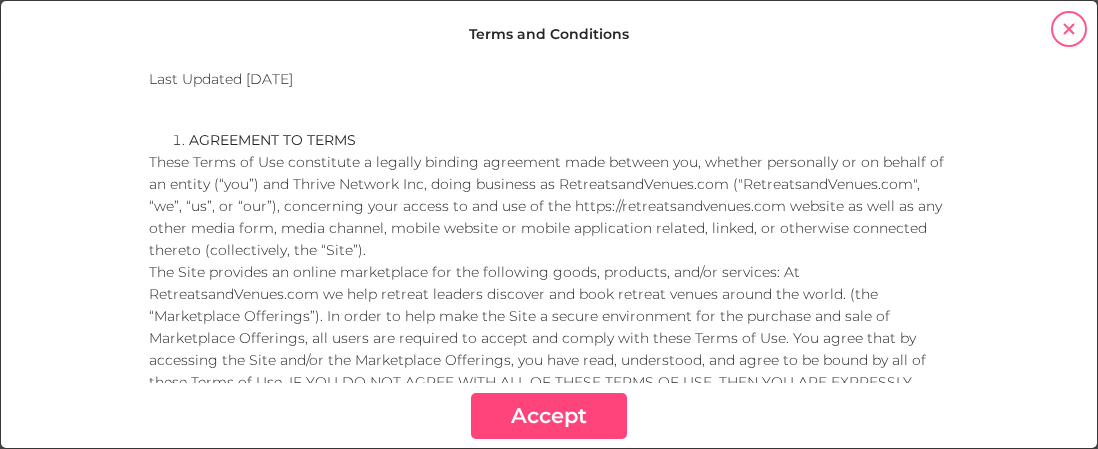 scroll, scrollTop: 0, scrollLeft: 0, axis: both 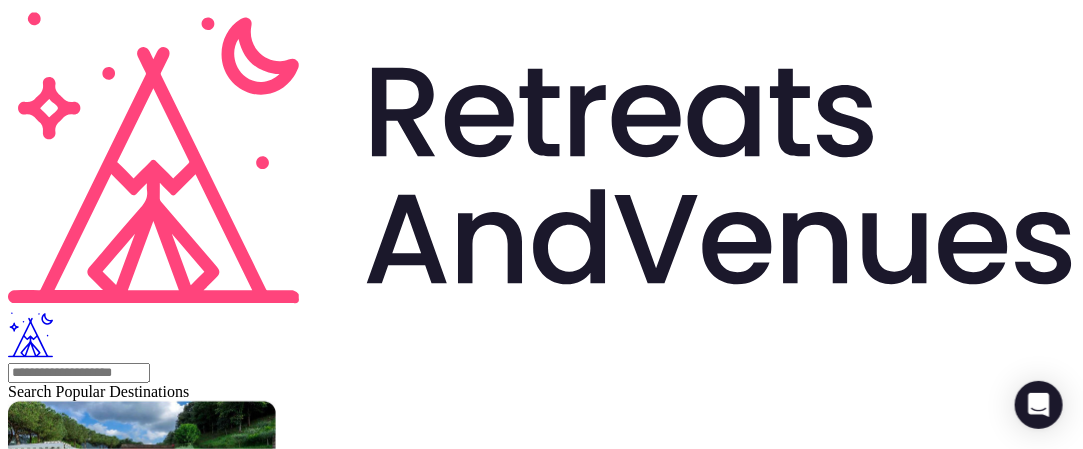 click at bounding box center [16, 2326] 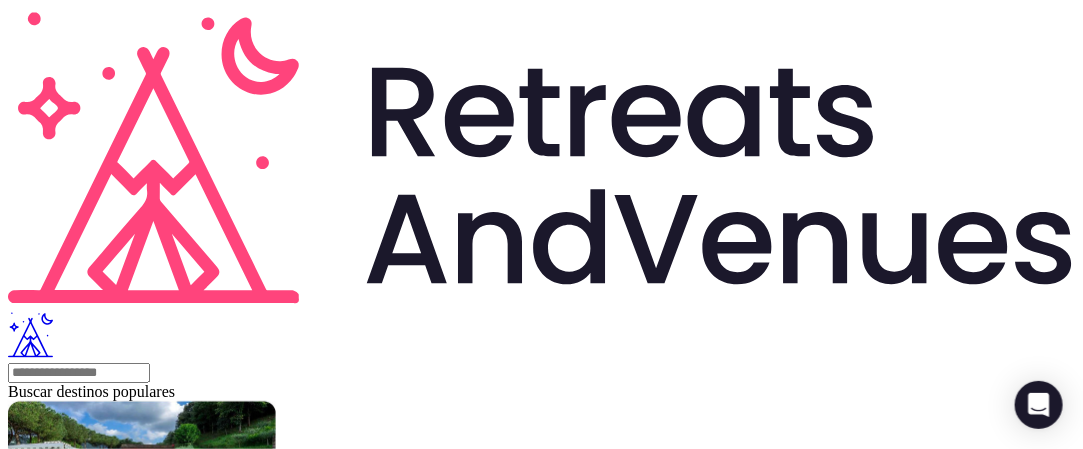 click at bounding box center (16, 2346) 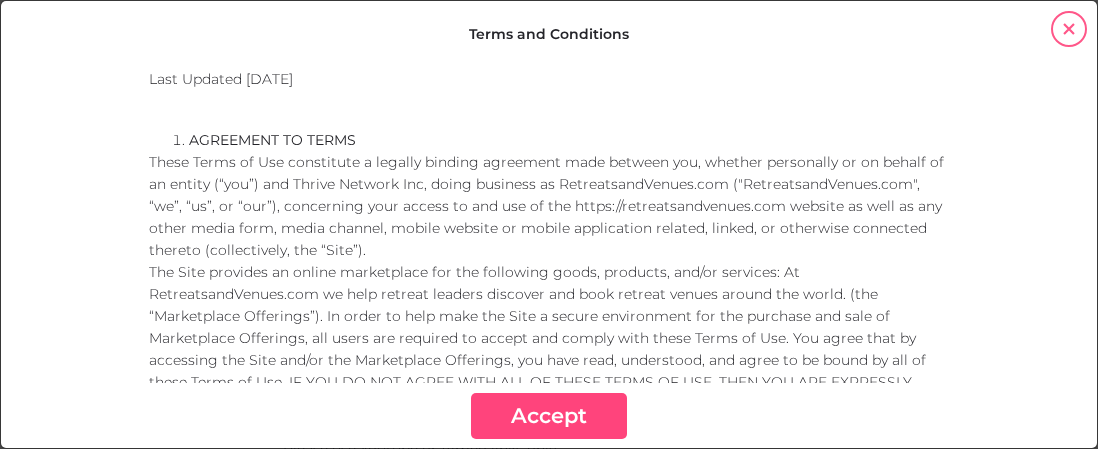 scroll, scrollTop: 0, scrollLeft: 0, axis: both 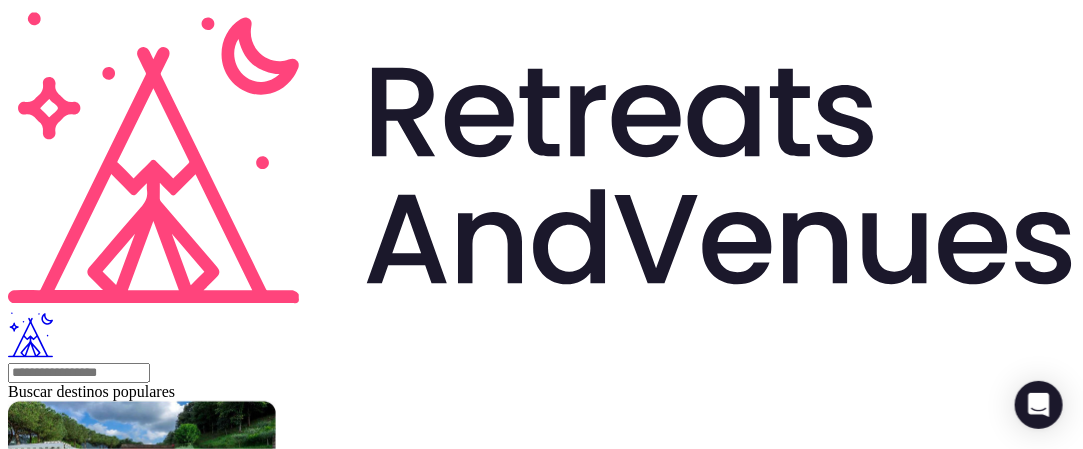 click at bounding box center [16, 2346] 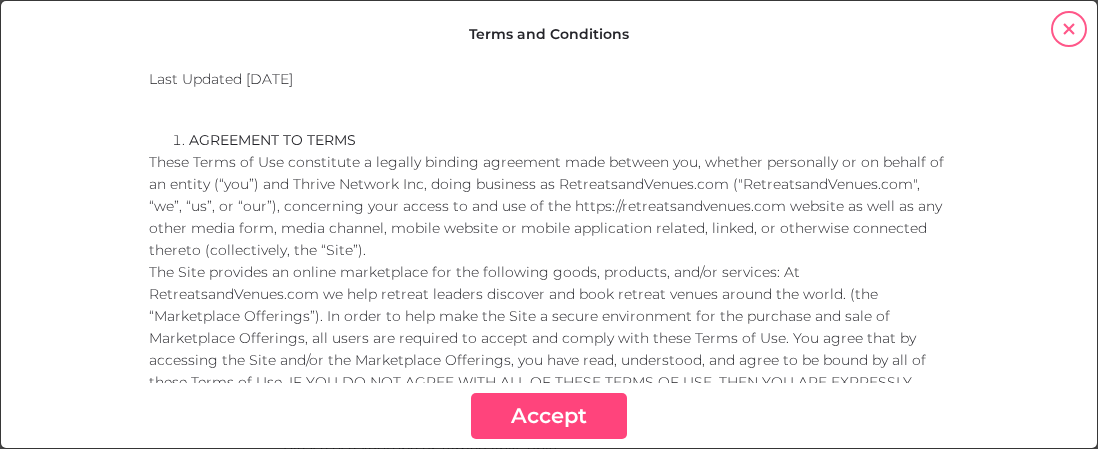 scroll, scrollTop: 0, scrollLeft: 0, axis: both 